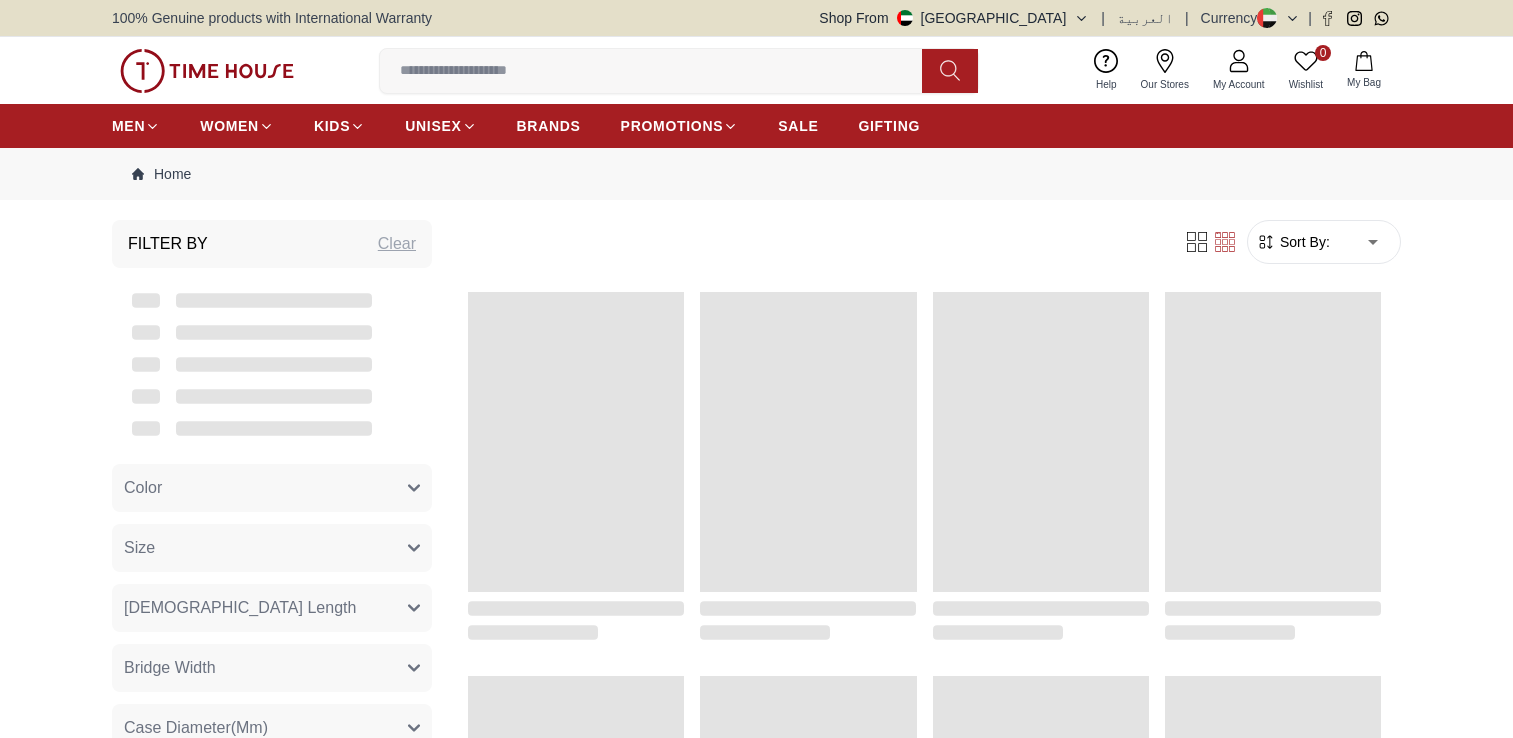 scroll, scrollTop: 0, scrollLeft: 0, axis: both 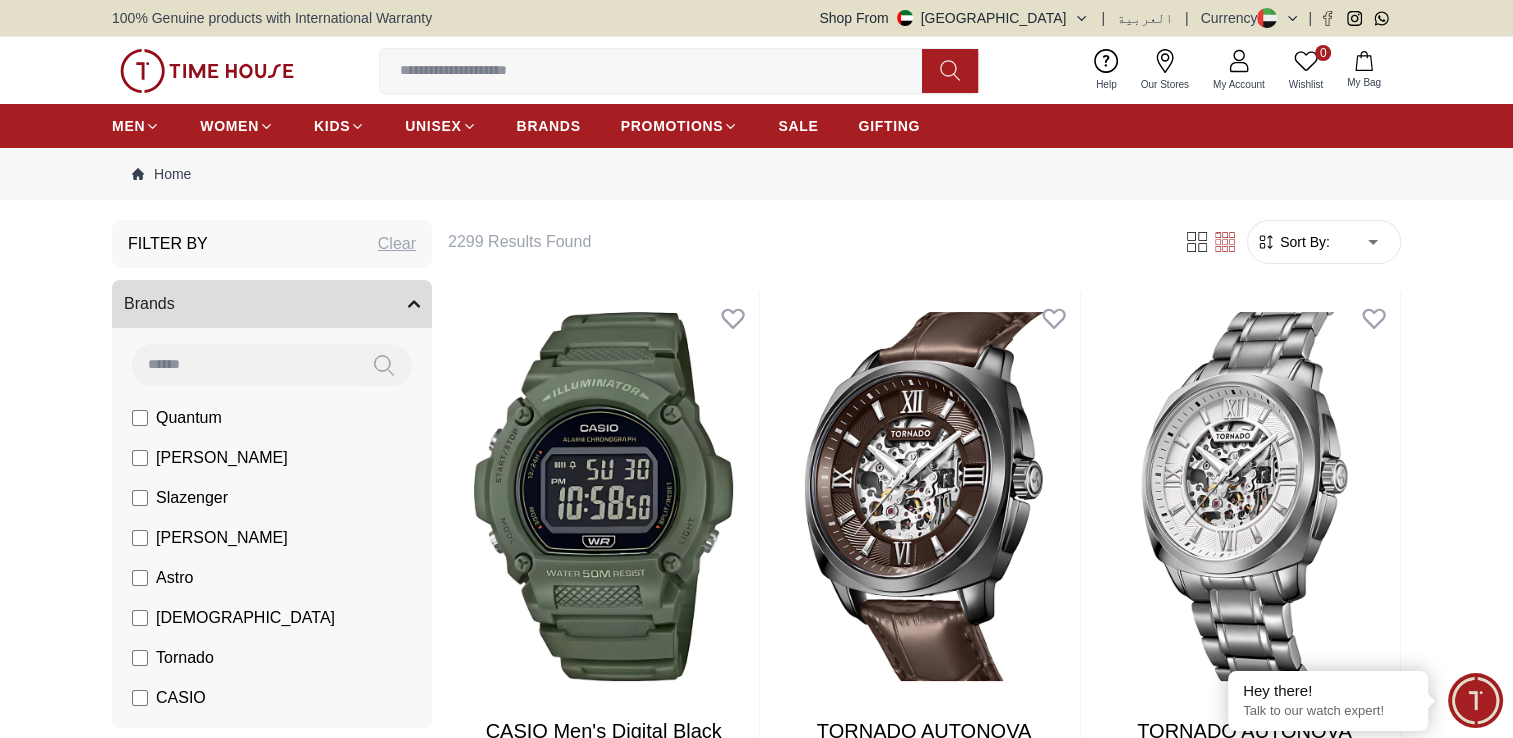 click on "Sort By:" at bounding box center [1303, 242] 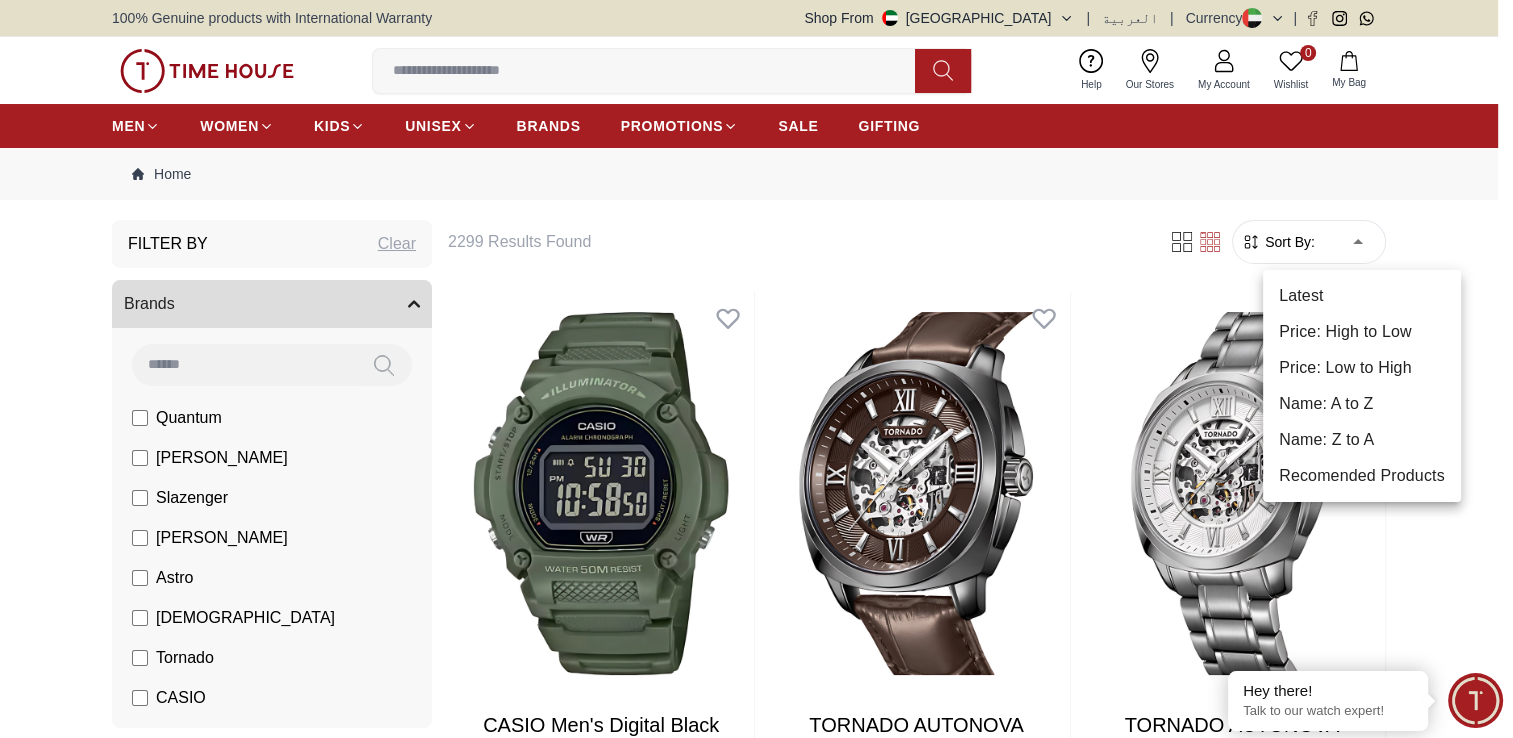 click on "100% Genuine products with International Warranty Shop From [GEOGRAPHIC_DATA] | العربية |  Currency   | 0 Wishlist Help Our Stores My Account 0 Wishlist My Bag MEN WOMEN KIDS UNISEX BRANDS PROMOTIONS SALE GIFTING Home    Filter By Clear Brands Quantum [PERSON_NAME] Slazenger [PERSON_NAME] Astro Ecstacy Tornado CASIO CITIZEN GUESS ORIENT [PERSON_NAME] Armani Exchange Police Ducati CERRUTI 1881 G-Shock [PERSON_NAME] Accessories Tsar Bomba Color Black Green Blue Red Dark Blue Silver Silver / Black Orange Rose Gold Grey White Mop White White / Rose Gold Silver / Silver Dark Blue / Silver Silver / Gold Silver / Rose Gold Black / Black Black / Silver Black / Rose Gold Gold Yellow Dark Green Brown White / Silver Light Blue Black /Rose Gold Black /Grey Black /Red Black /Black Black / Rose Gold / Black Rose Gold / Black Rose Gold / Black / Black White Mop / Silver Blue / Rose Gold Pink Green /Silver Purple Silver Silver Silver / Blue Black  / Rose Gold Green / Green Blue / Black Blue / Blue Titanum Navy Blue Military Green Black" at bounding box center [756, 2580] 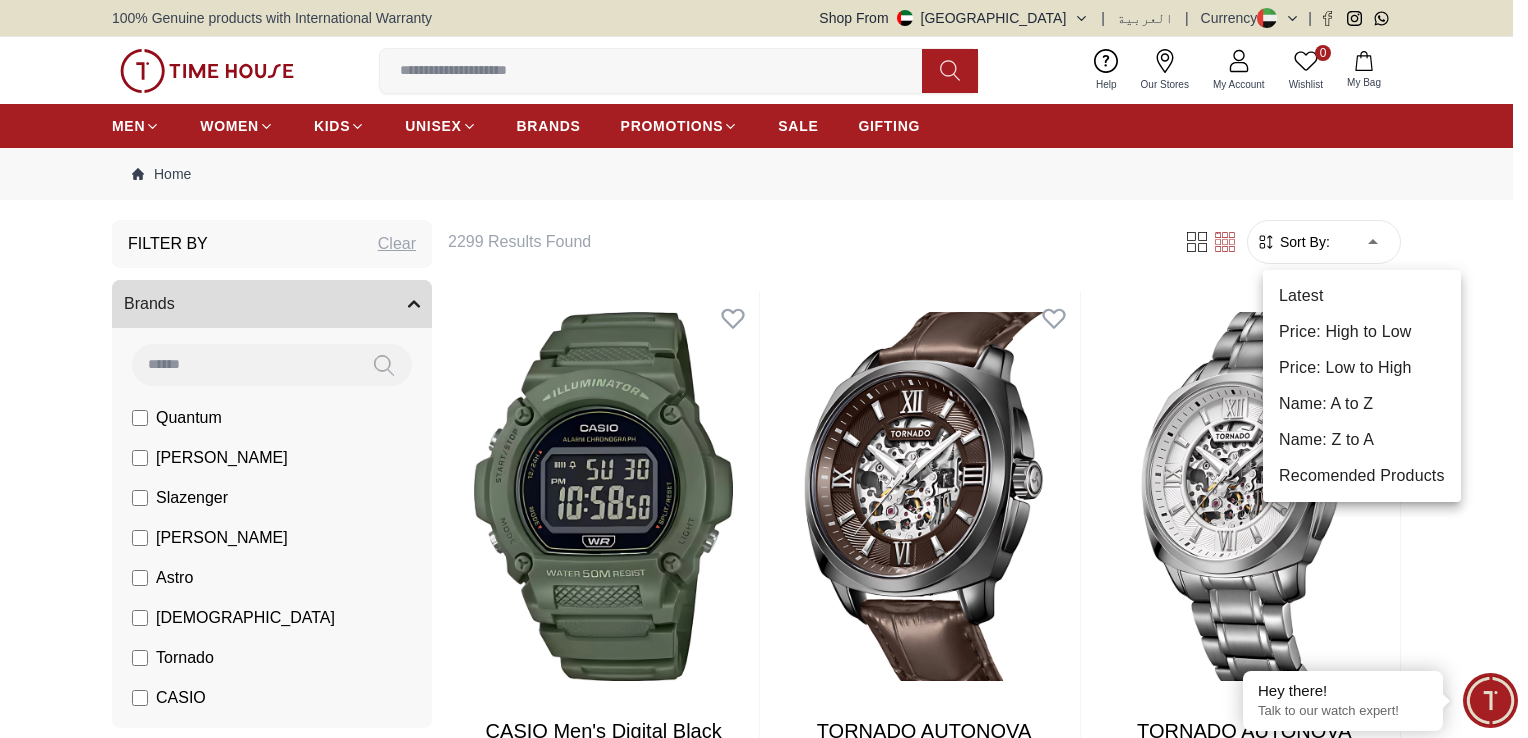 click on "Price: Low to High" at bounding box center [1362, 368] 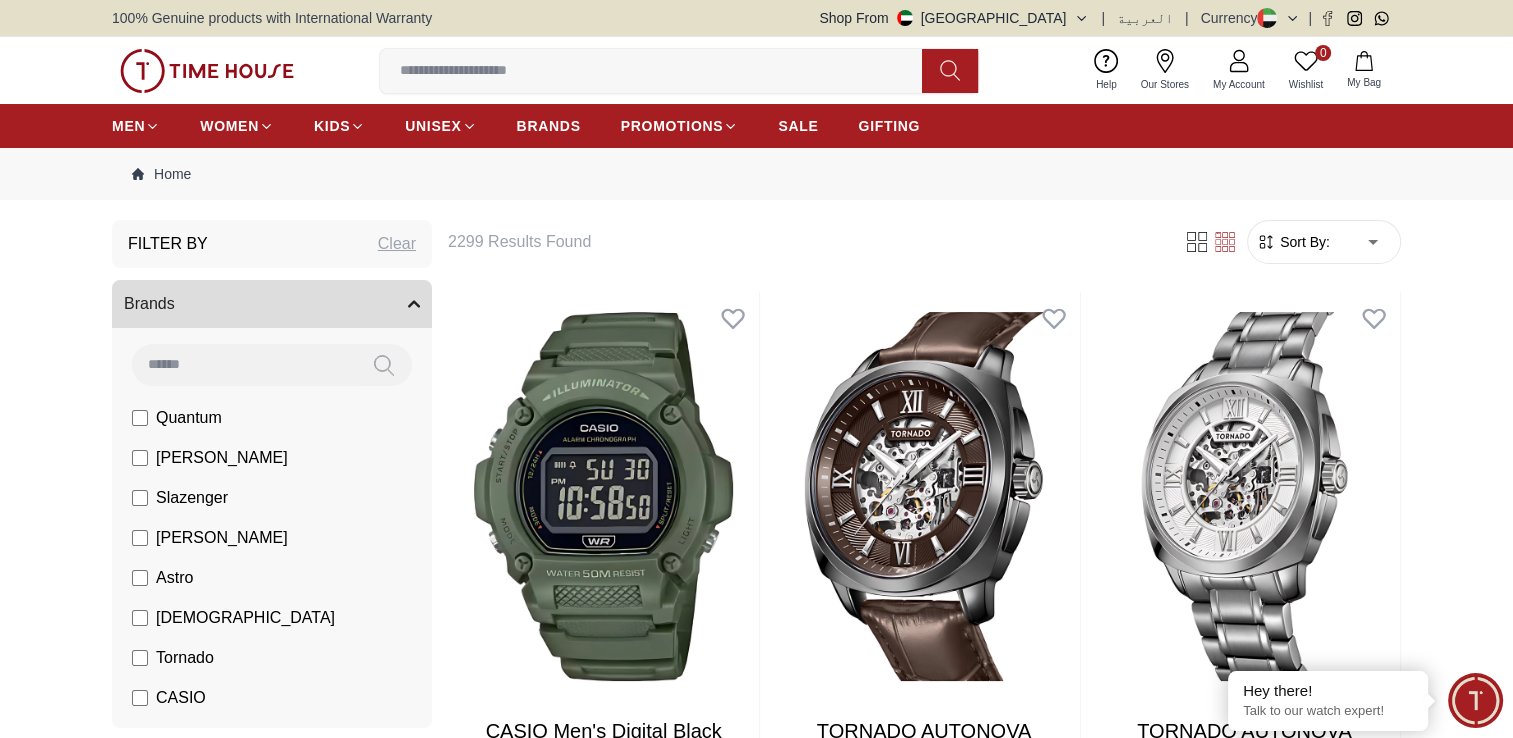 type on "*" 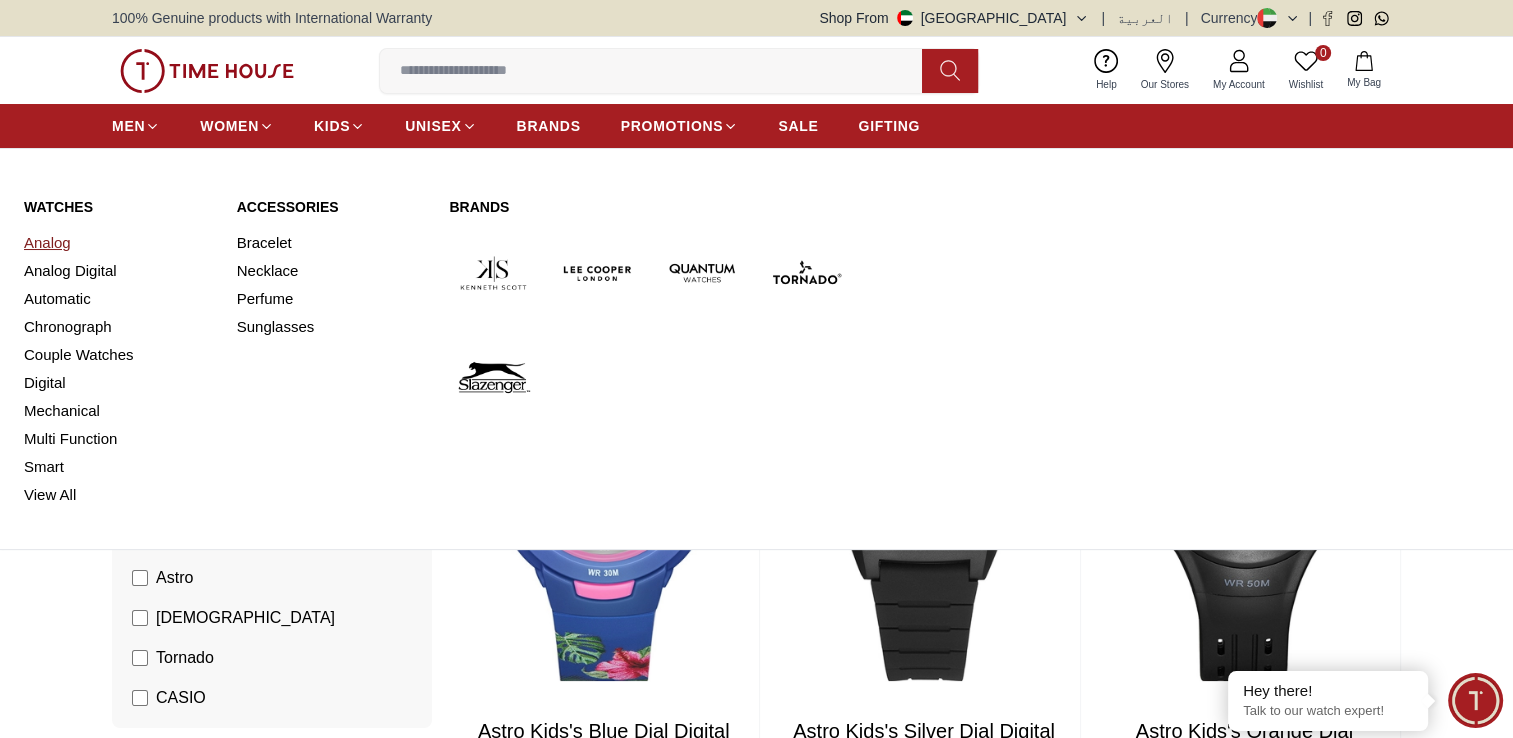click on "Analog" at bounding box center (118, 243) 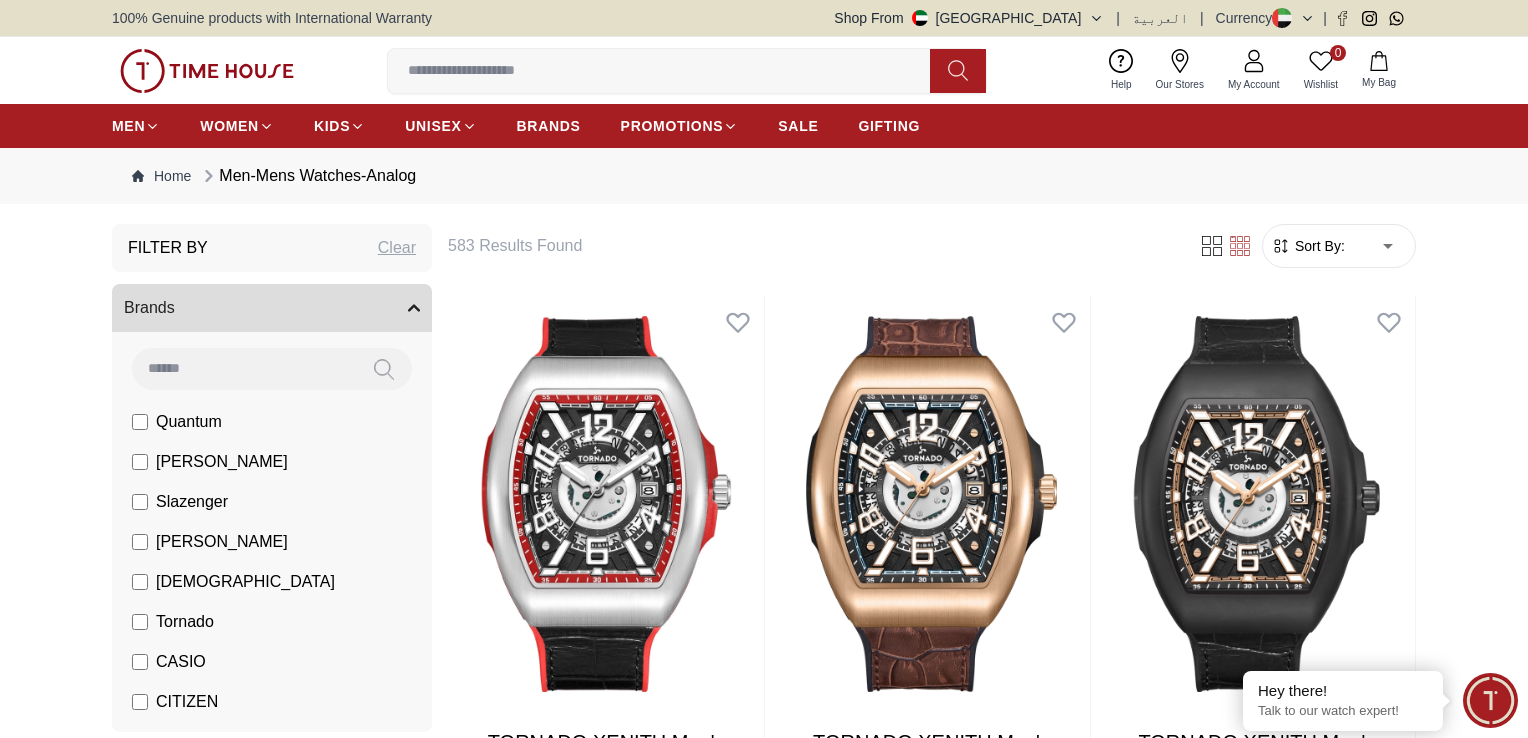 click on "100% Genuine products with International Warranty Shop From [GEOGRAPHIC_DATA] | العربية |  Currency   | 0 Wishlist Help Our Stores My Account 0 Wishlist My Bag MEN WOMEN KIDS UNISEX BRANDS PROMOTIONS SALE GIFTING Home Men-Mens Watches-Analog    Filter By Clear Brands Quantum [PERSON_NAME] Slazenger [PERSON_NAME] Ecstacy Tornado CASIO CITIZEN GUESS ORIENT Armani Exchange Police Ducati CERRUTI 1881 G-Shock Tsar Bomba Color Black Green Blue Red Dark Blue Silver Orange Rose Gold Grey White White / Rose Gold Black / Black Black / Silver Yellow Brown White / Silver Light Blue Black /Grey Pink Green /Silver Purple Blue / Blue Navy Blue Military Green Blue / Silver Champagne White / Gold White / Gold  [PERSON_NAME] Blue  Army Green Camouflage Silver / White / Rose Gold Black / Blue MOP White Black/Silver Blue/Silver Navy blue Cadet Blue Deep Blue Green / Gold  Spa Blue /public/uploads/product/IBmFk_Q1AGS.jpg /public/uploads/product/zze3SOb-QLE.jpg Main Functions Small second hand Case Diameter(Mm) 34 42.1 40 47.7 52.2 47 32.1" at bounding box center (764, 2627) 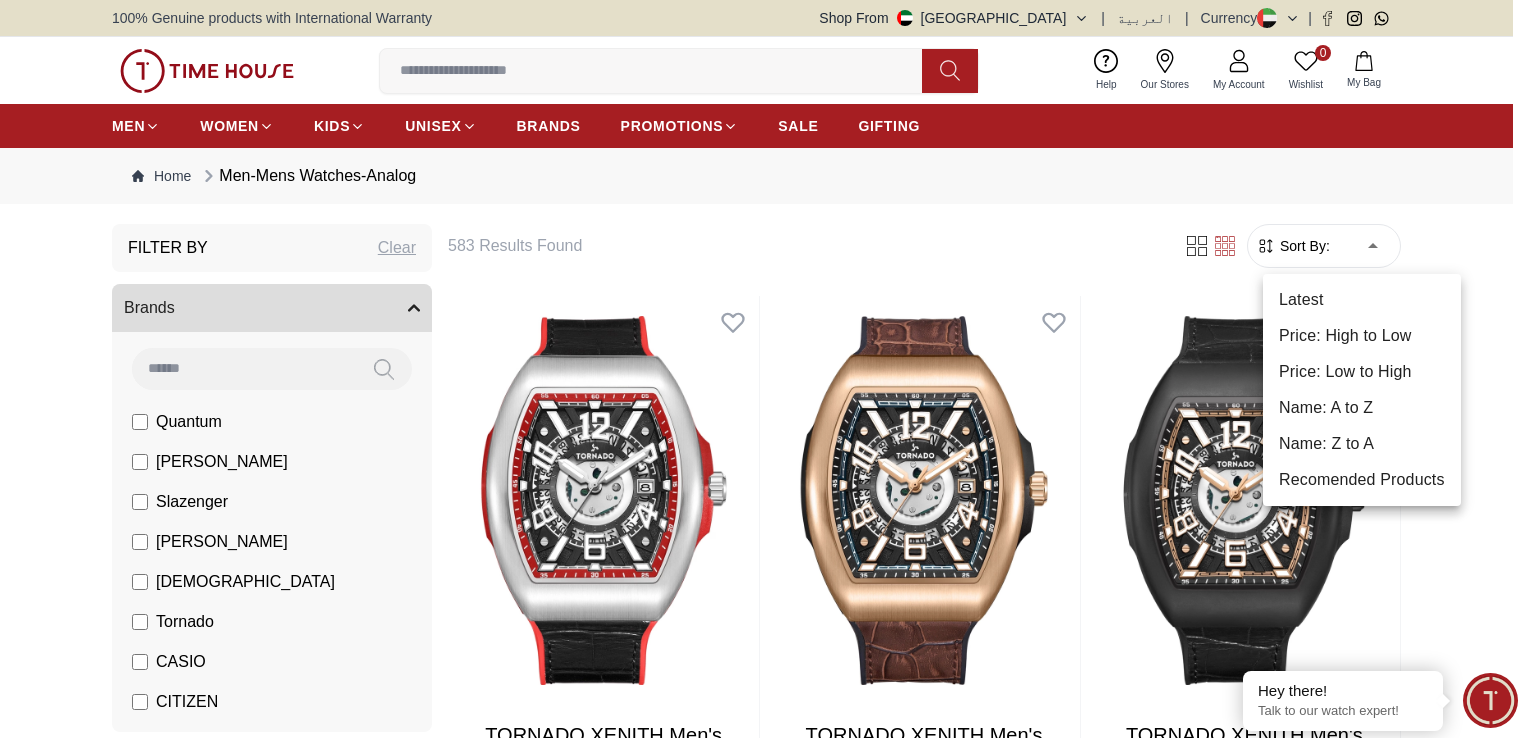 click on "Price: Low to High" at bounding box center (1362, 372) 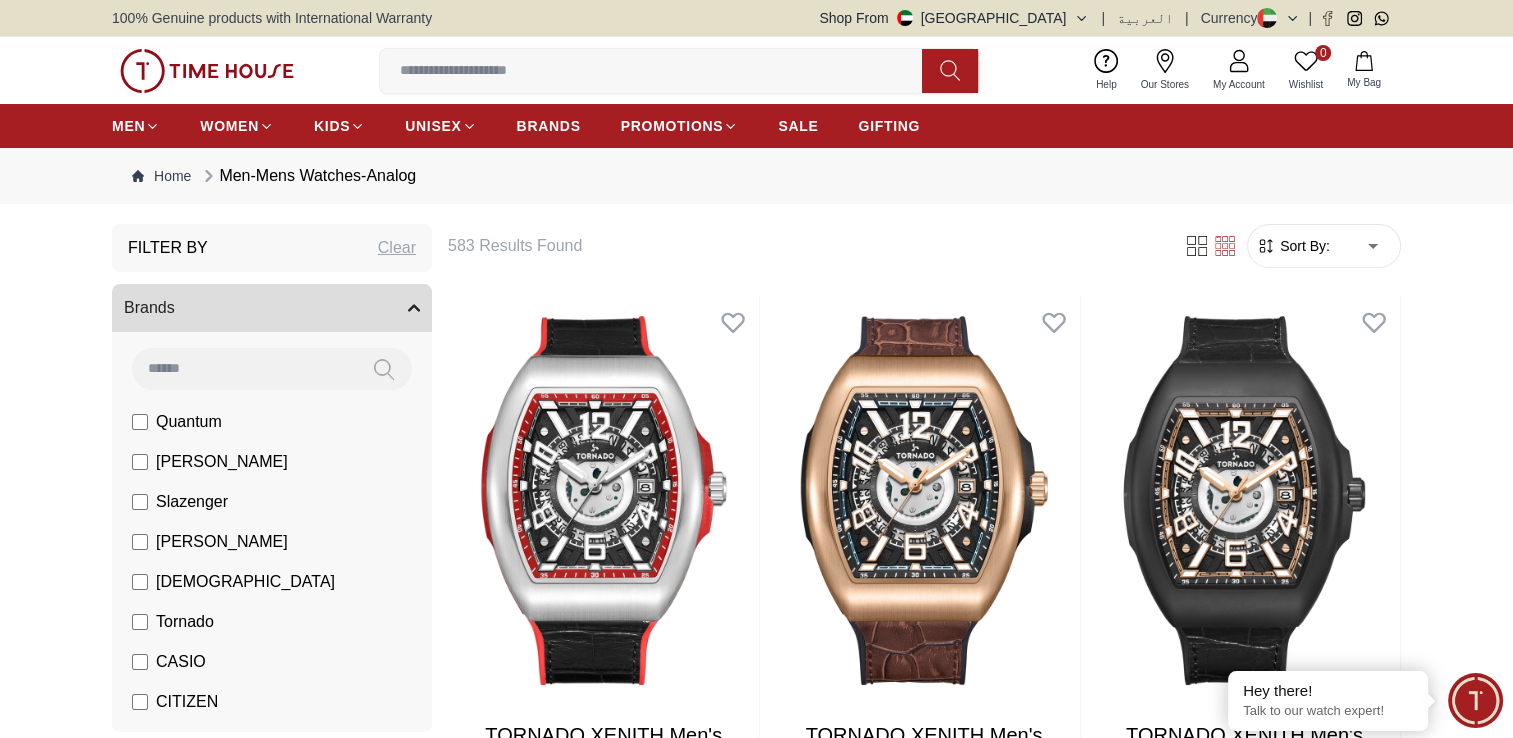 type on "*" 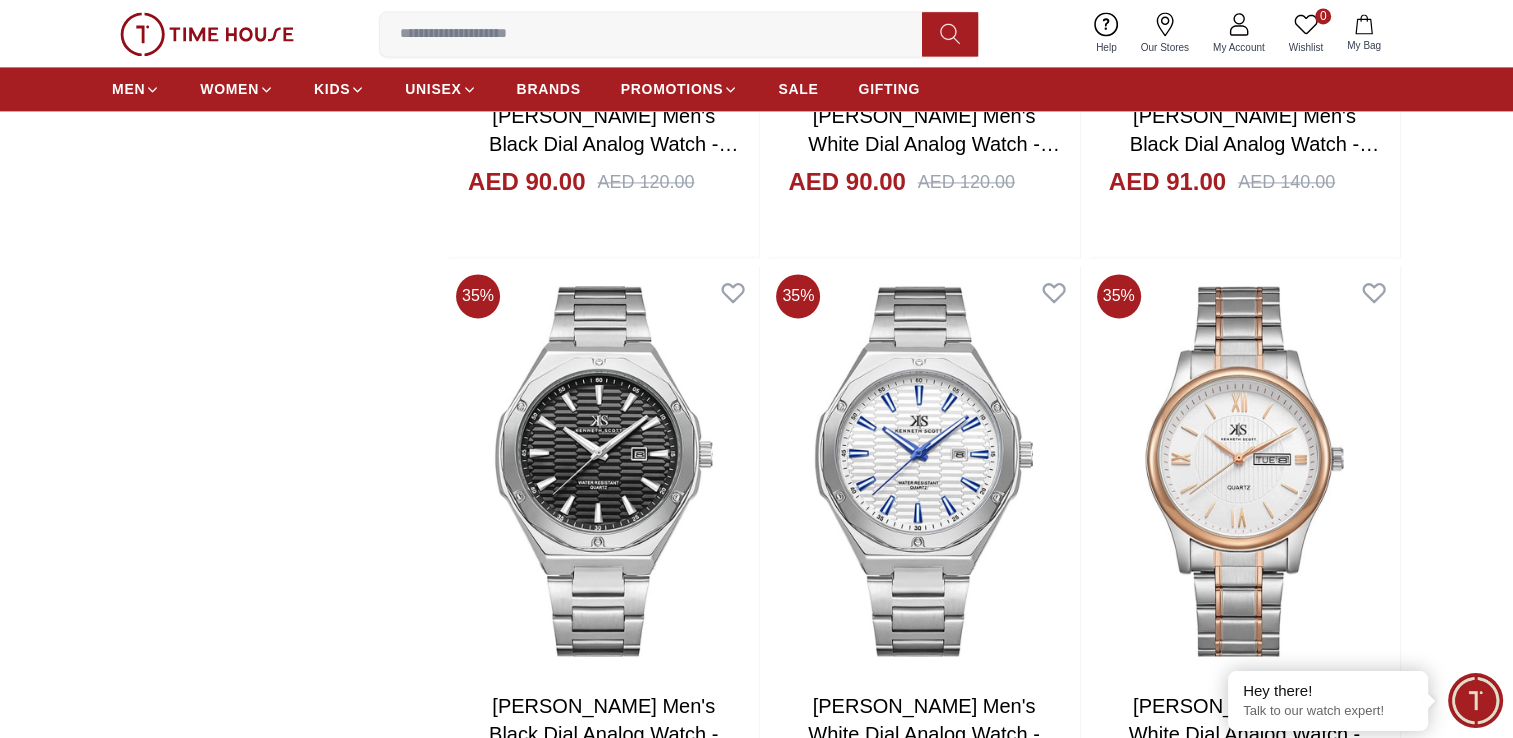scroll, scrollTop: 3100, scrollLeft: 0, axis: vertical 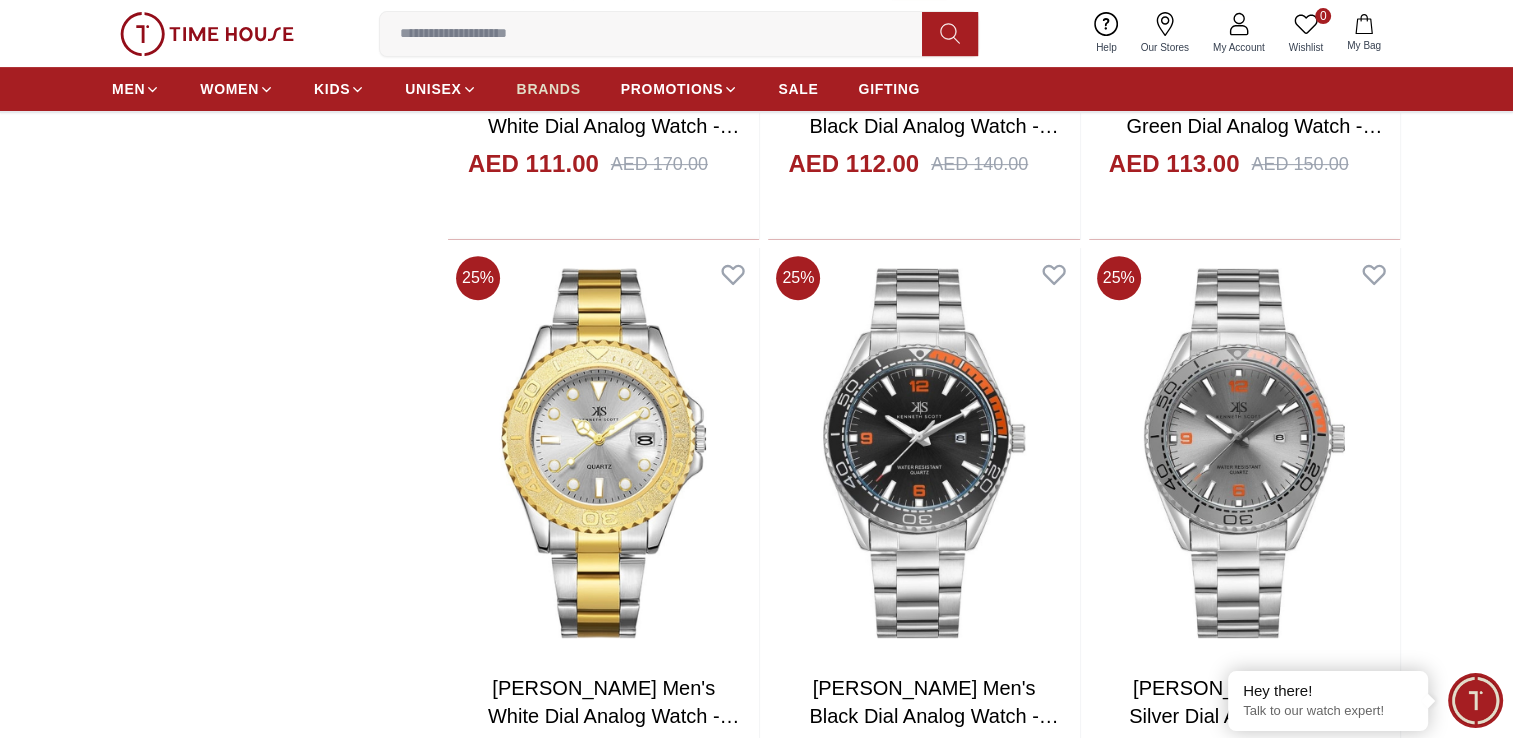 click on "BRANDS" at bounding box center [549, 89] 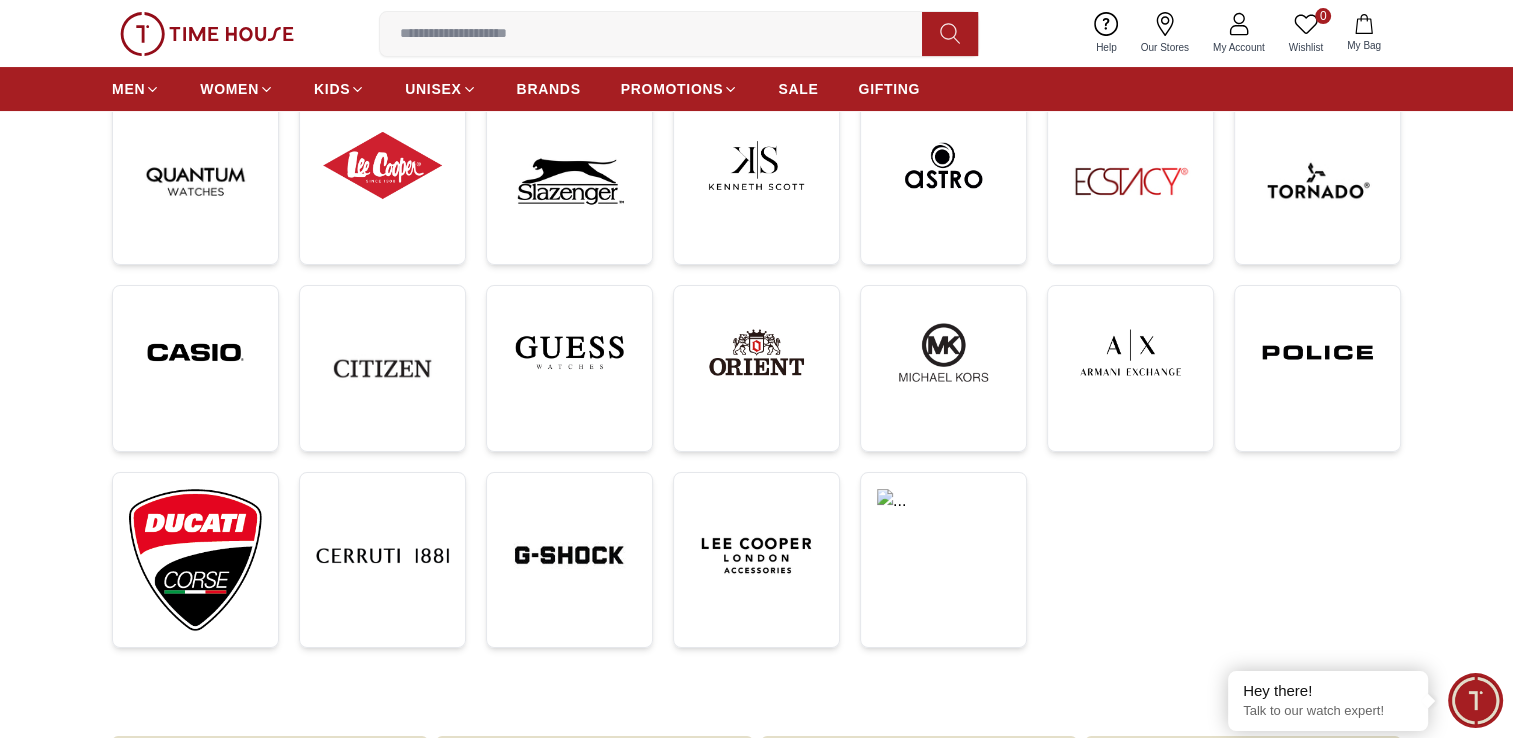 scroll, scrollTop: 300, scrollLeft: 0, axis: vertical 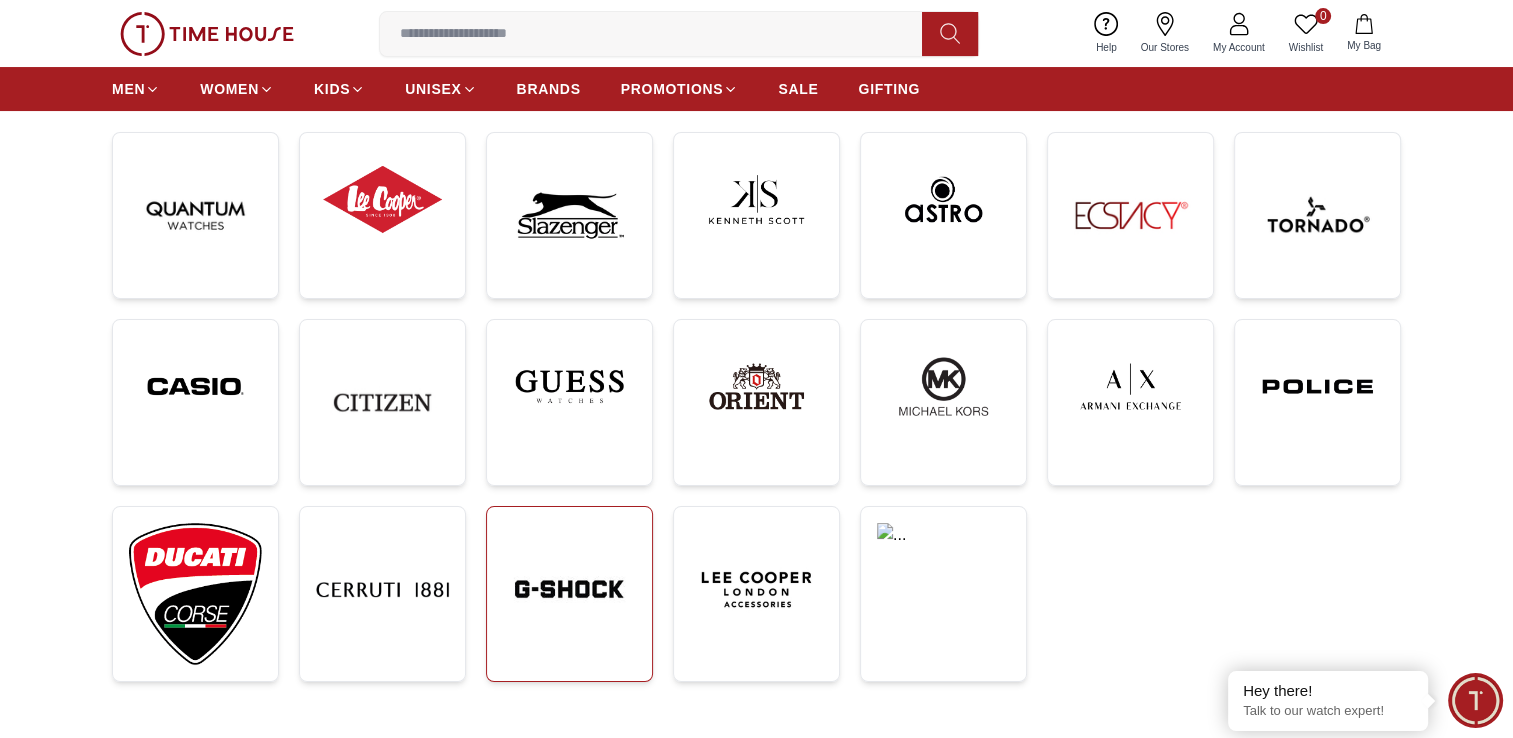 click at bounding box center (569, 589) 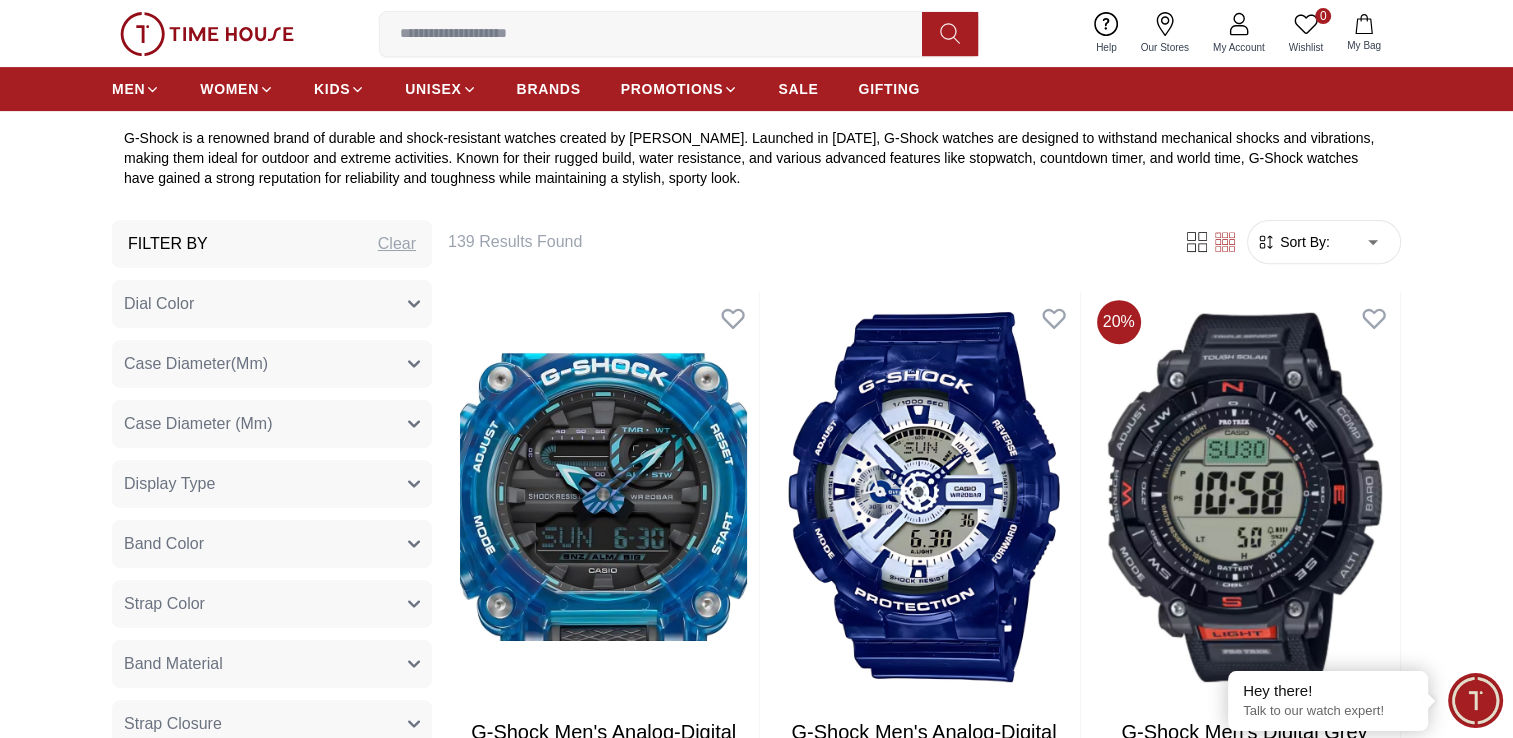 scroll, scrollTop: 700, scrollLeft: 0, axis: vertical 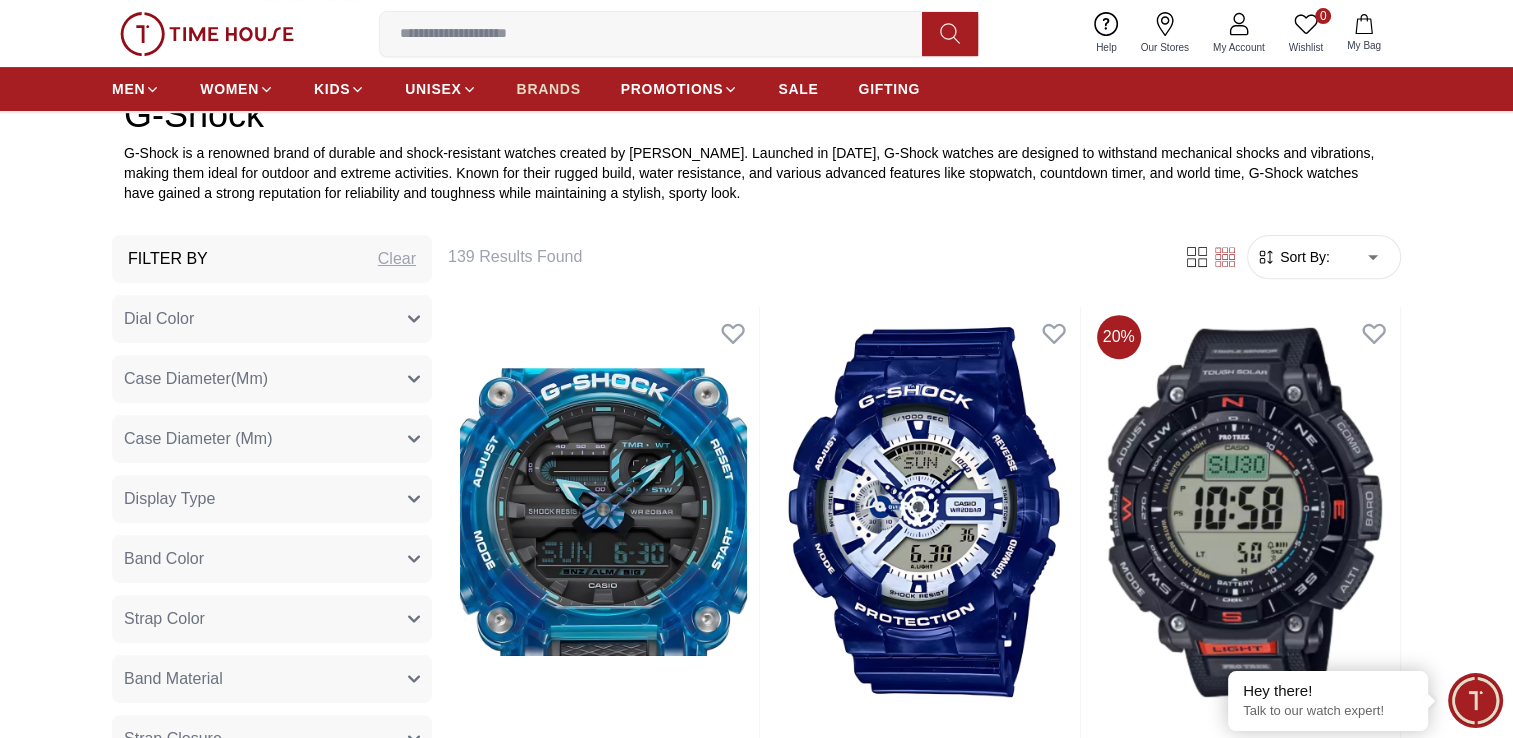 click on "BRANDS" at bounding box center [549, 89] 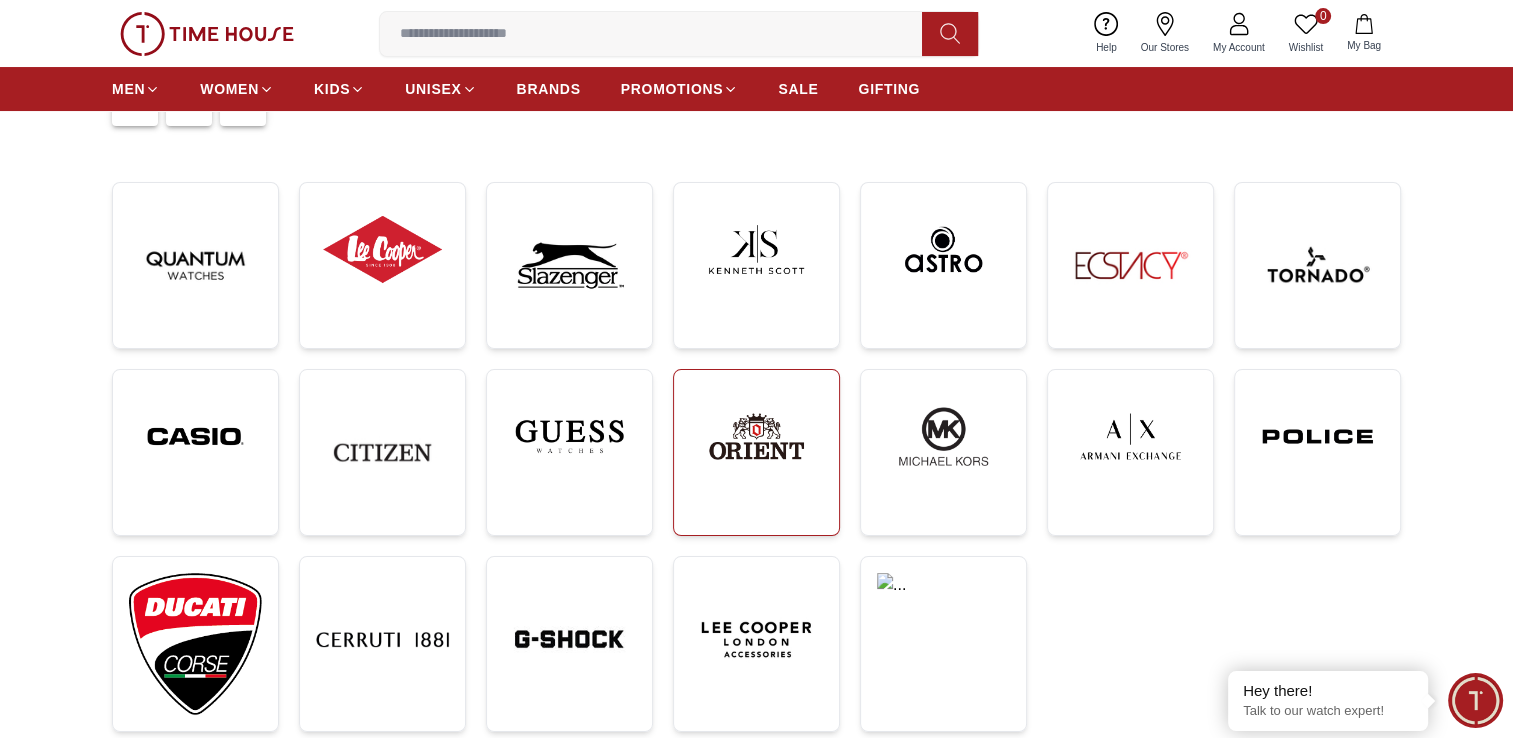 scroll, scrollTop: 300, scrollLeft: 0, axis: vertical 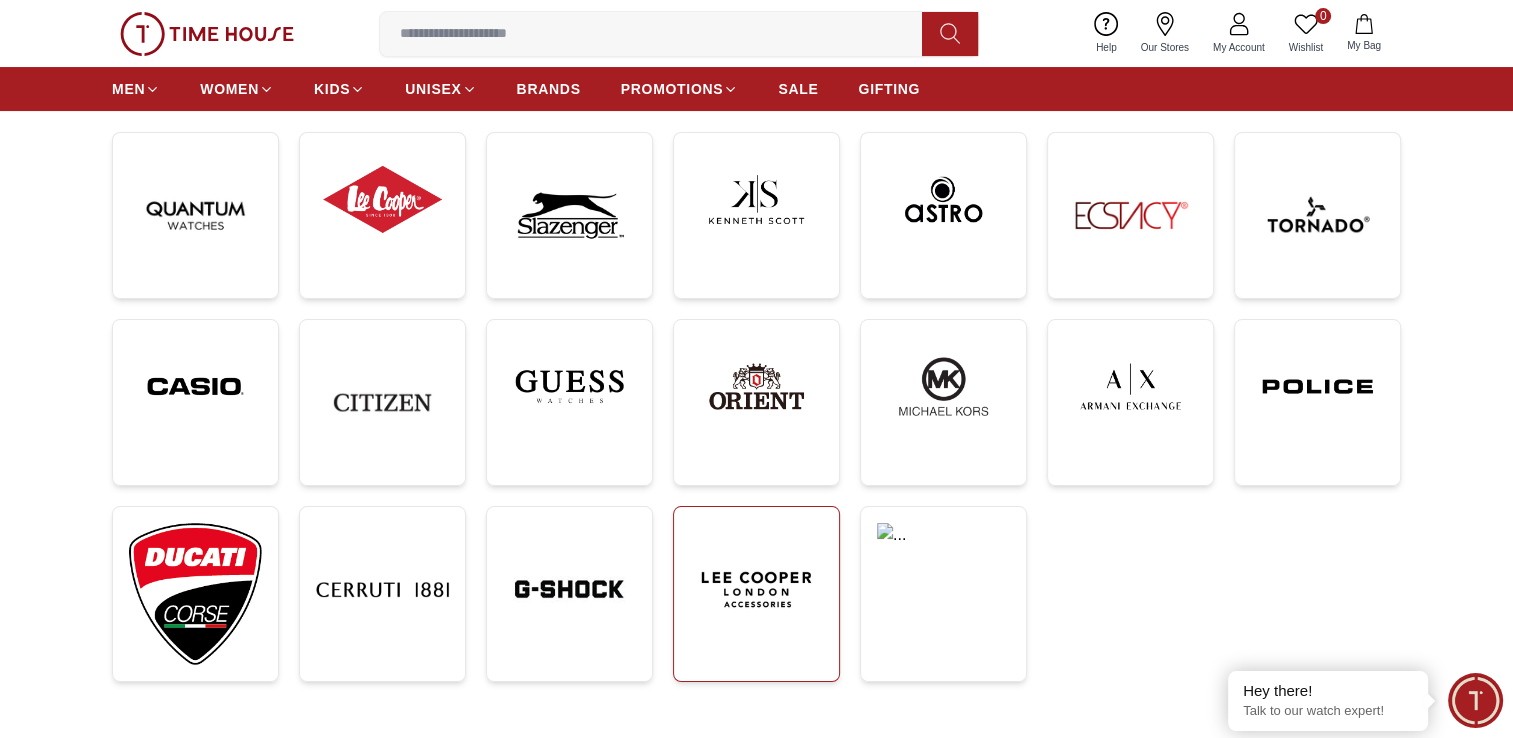 click at bounding box center (756, 589) 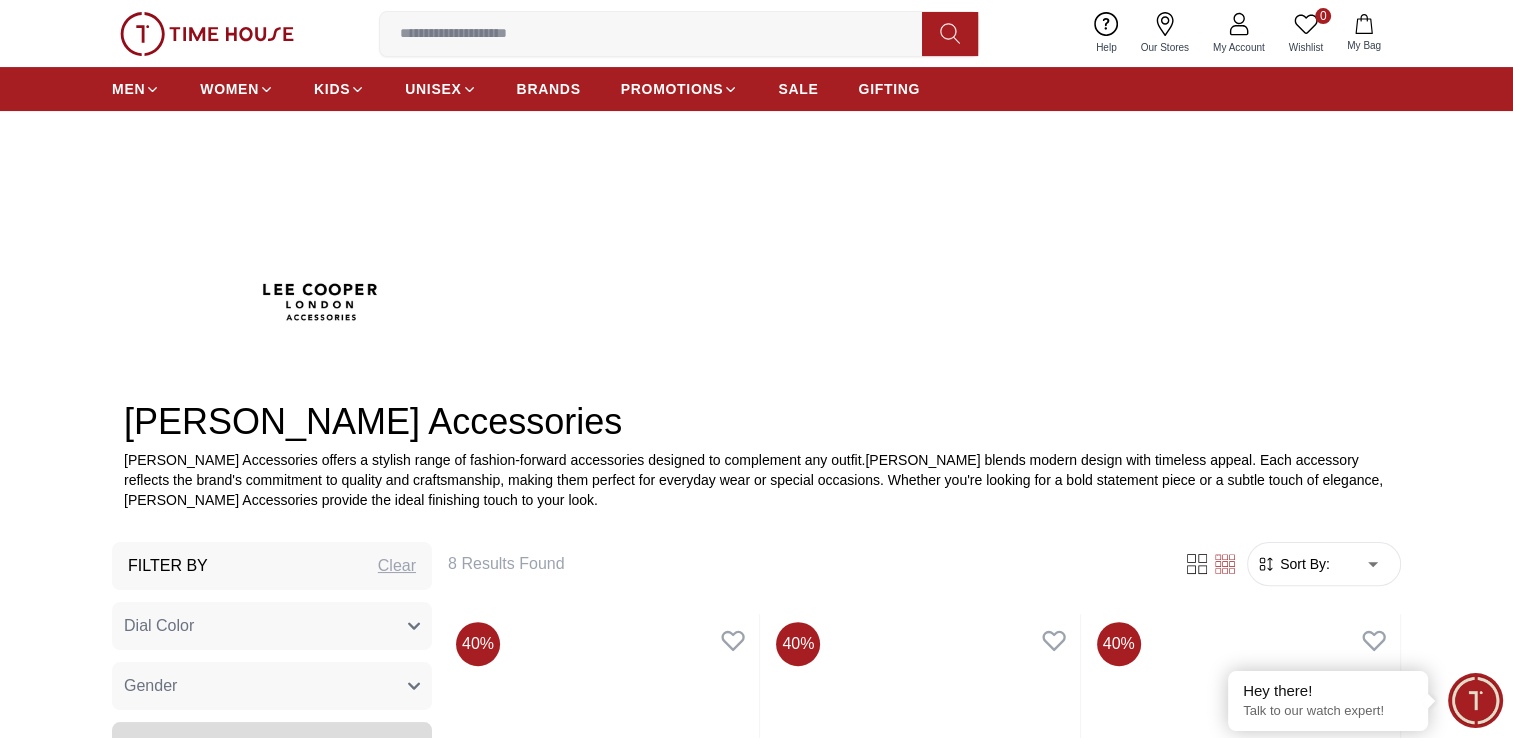 scroll, scrollTop: 0, scrollLeft: 0, axis: both 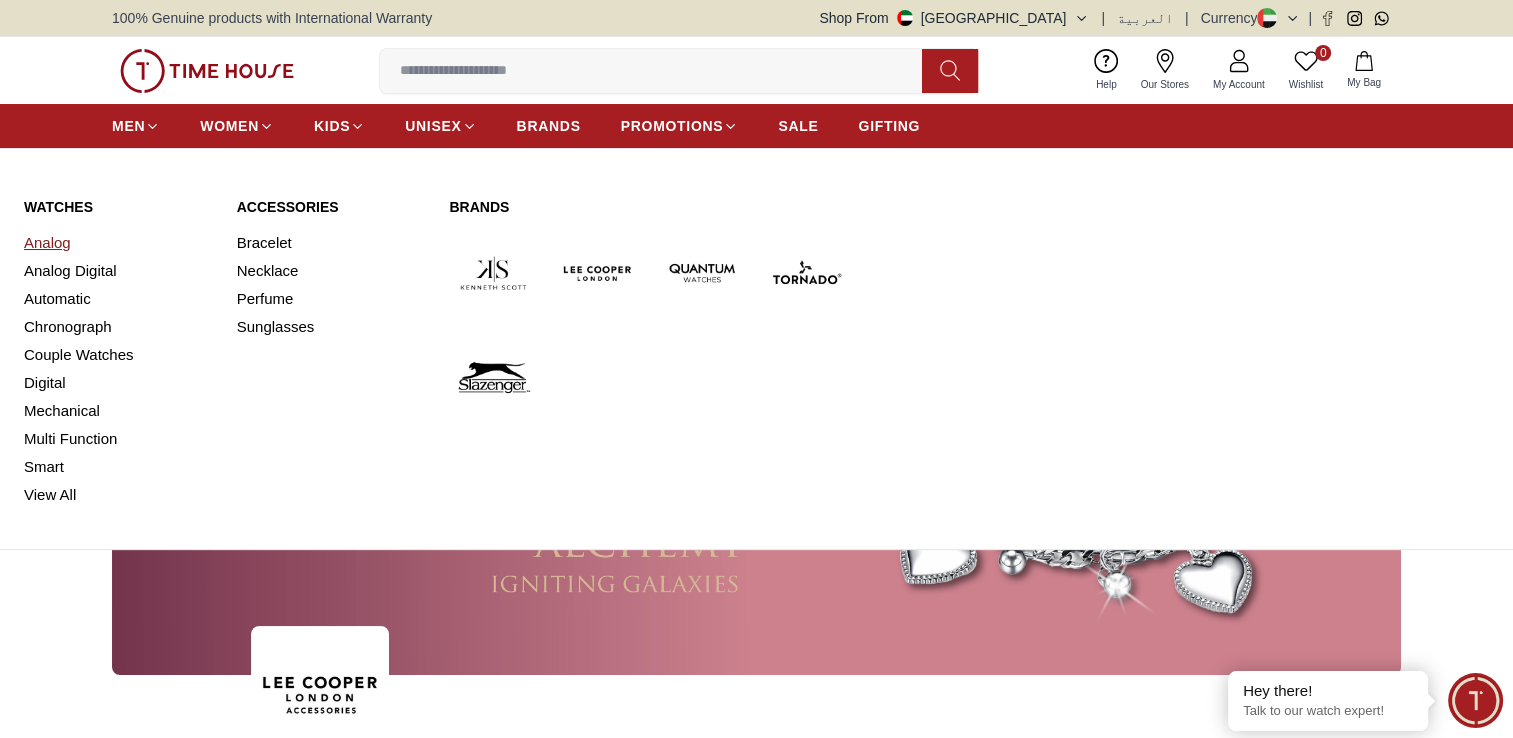 click on "Analog" at bounding box center (118, 243) 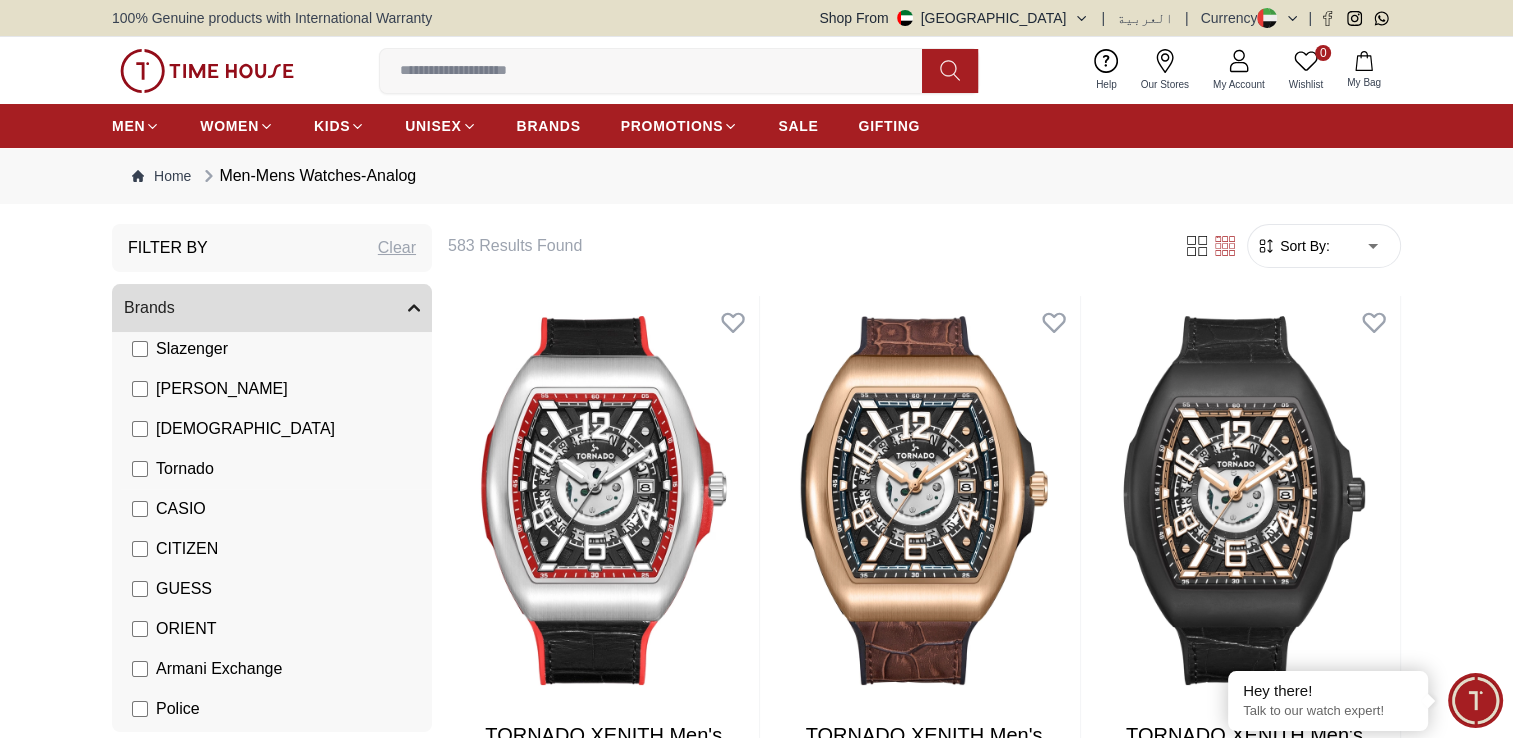 scroll, scrollTop: 200, scrollLeft: 0, axis: vertical 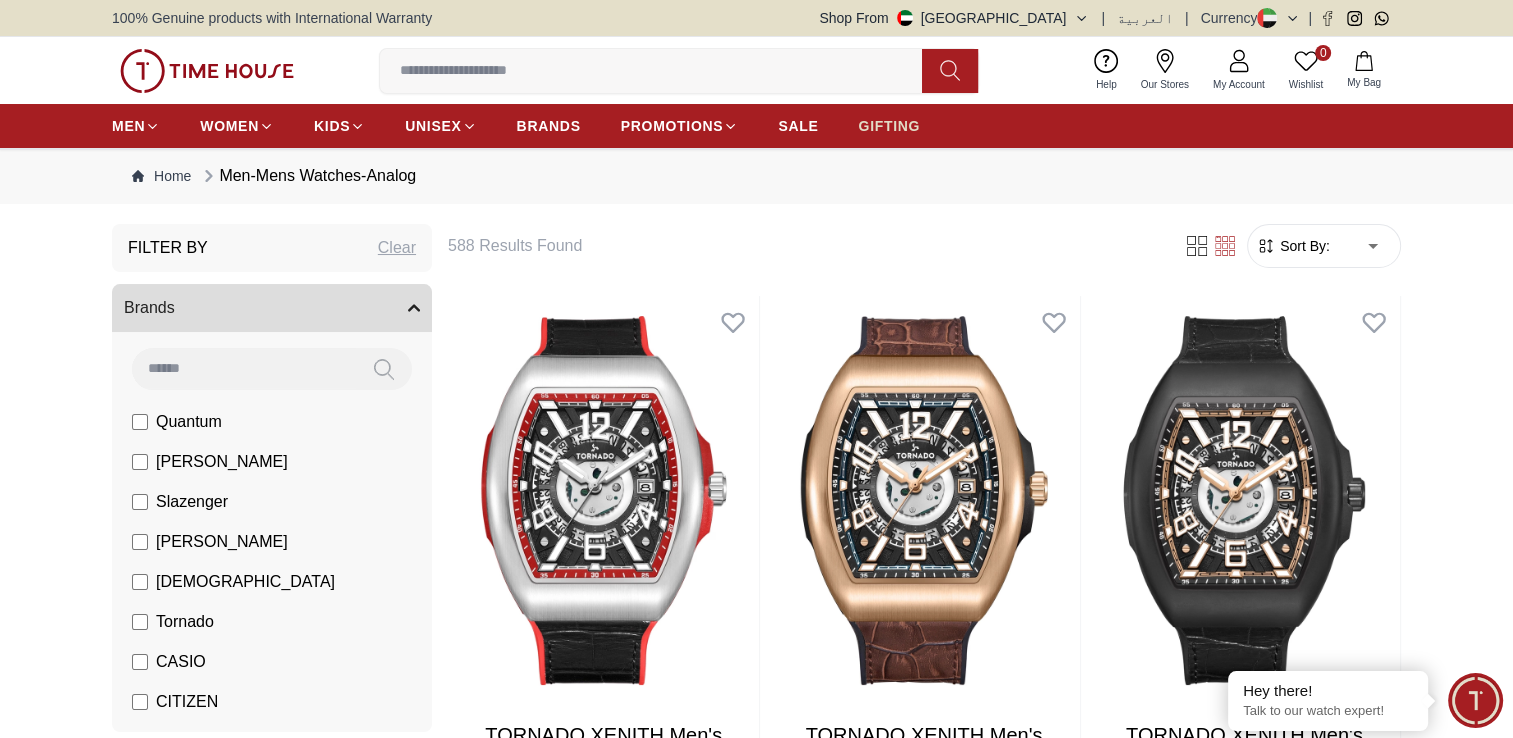 click on "GIFTING" at bounding box center [889, 126] 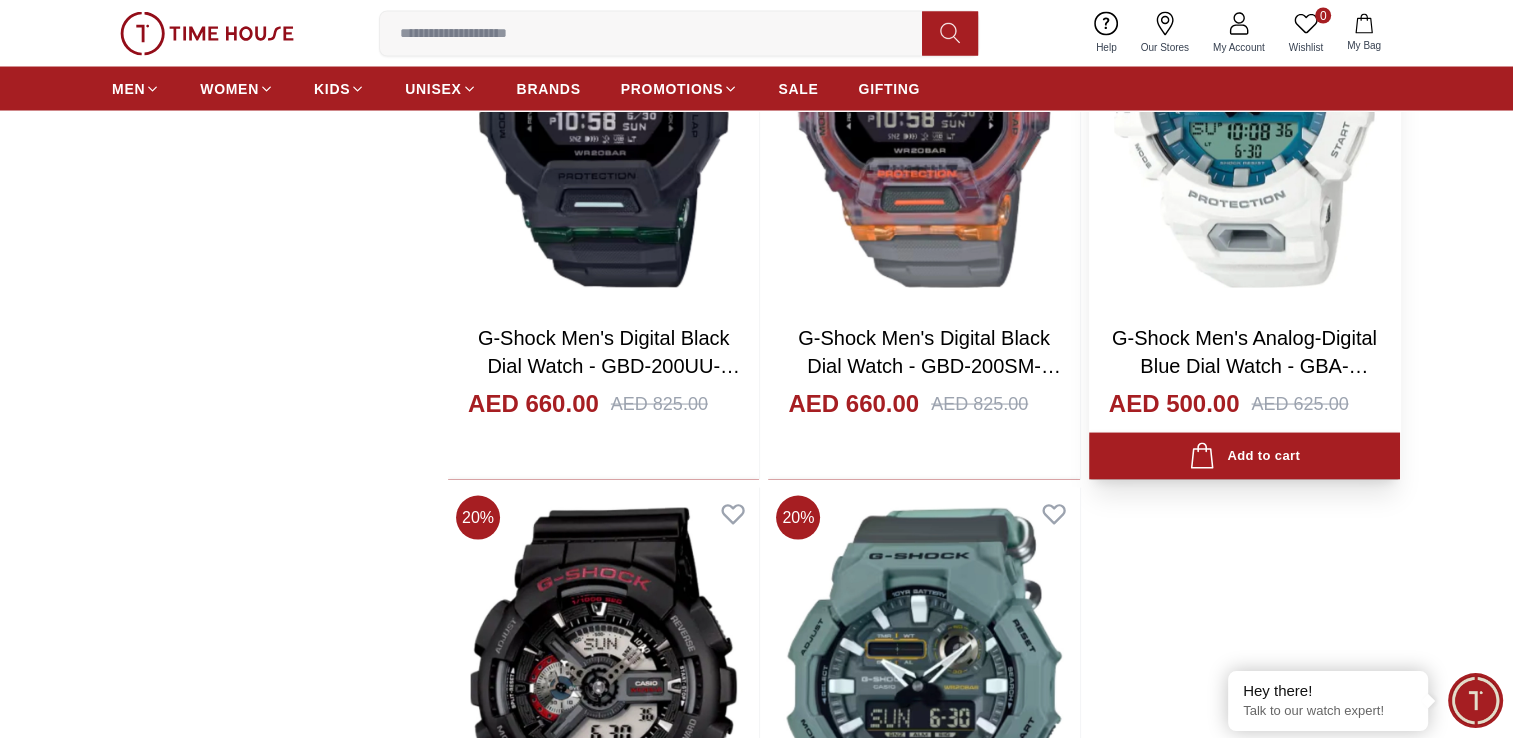scroll, scrollTop: 4200, scrollLeft: 0, axis: vertical 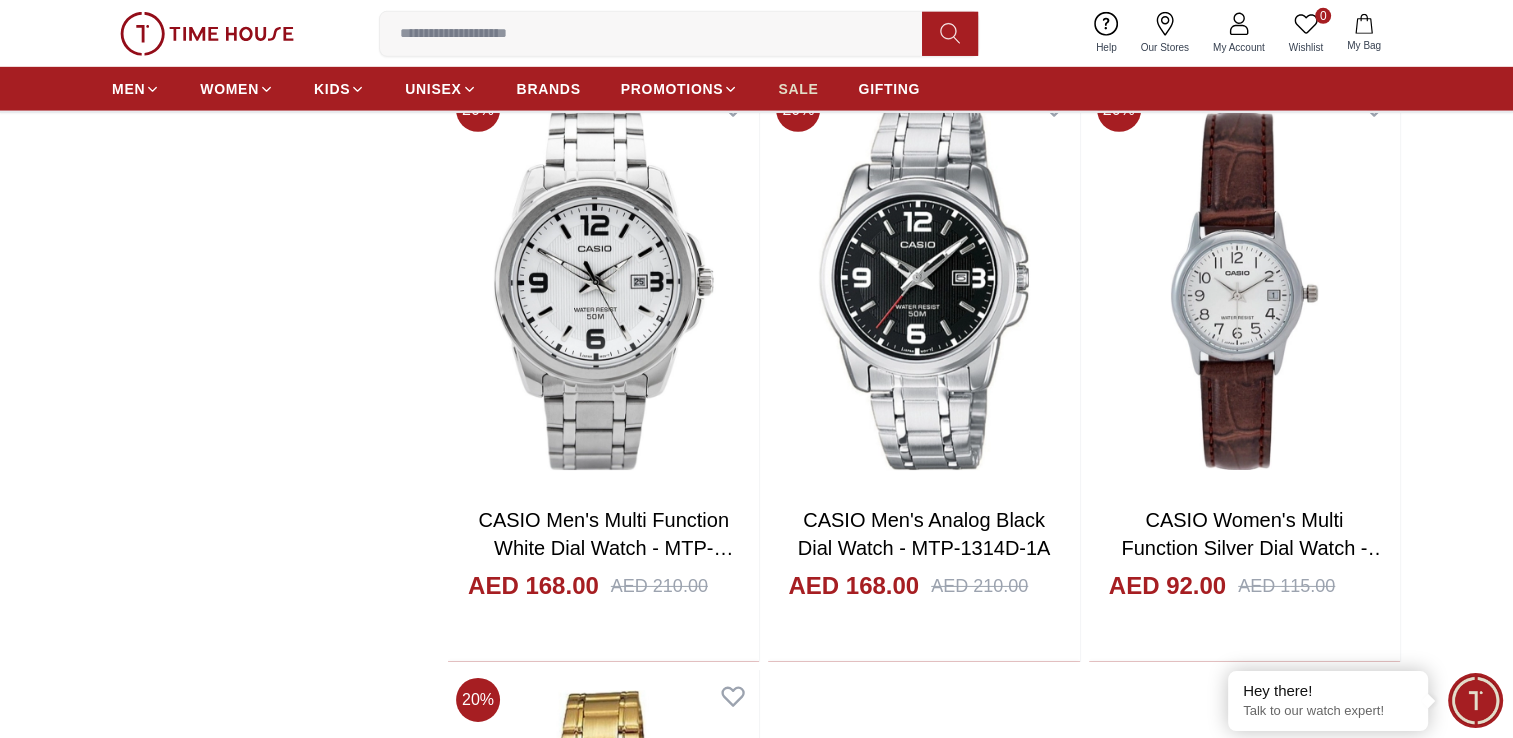 click on "SALE" at bounding box center (798, 89) 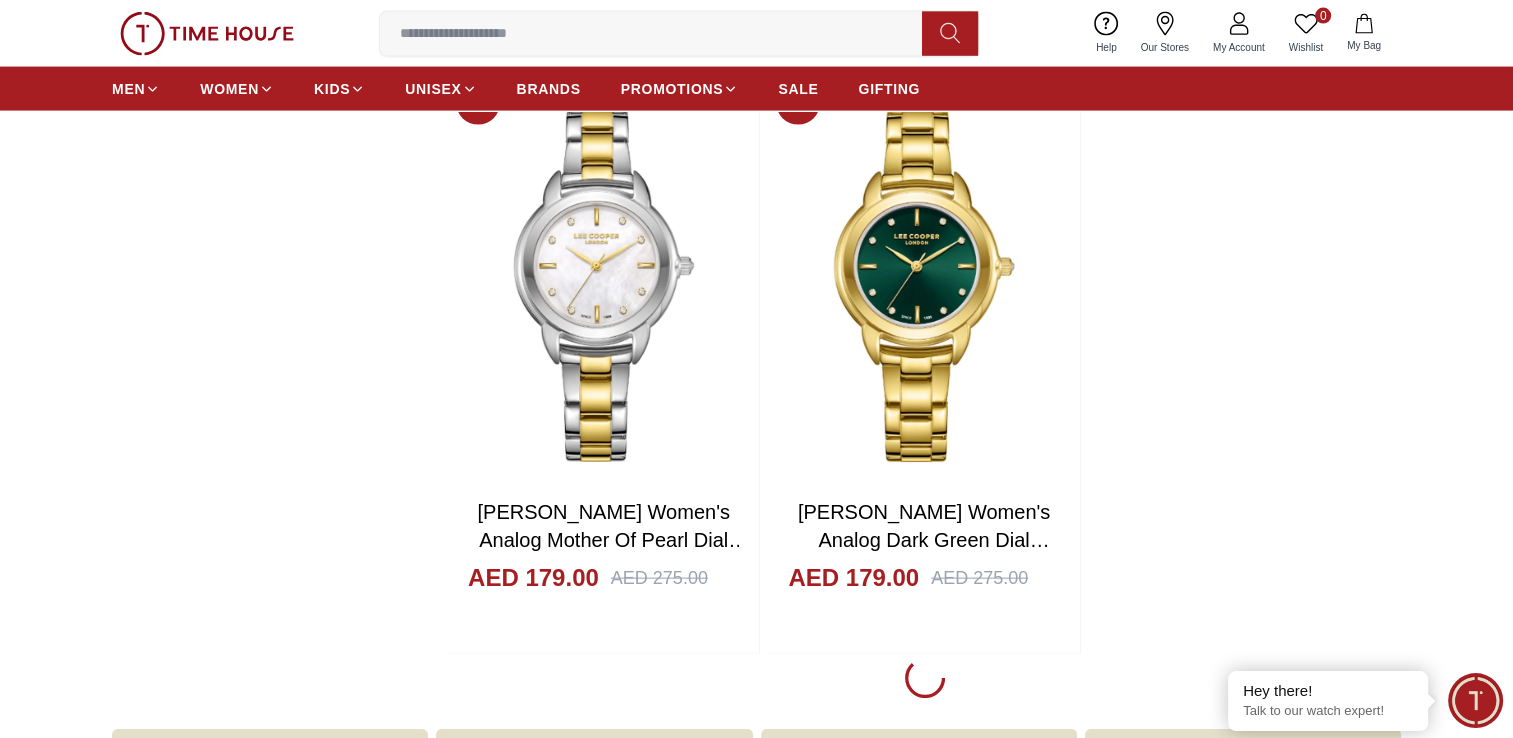 scroll, scrollTop: 4500, scrollLeft: 0, axis: vertical 